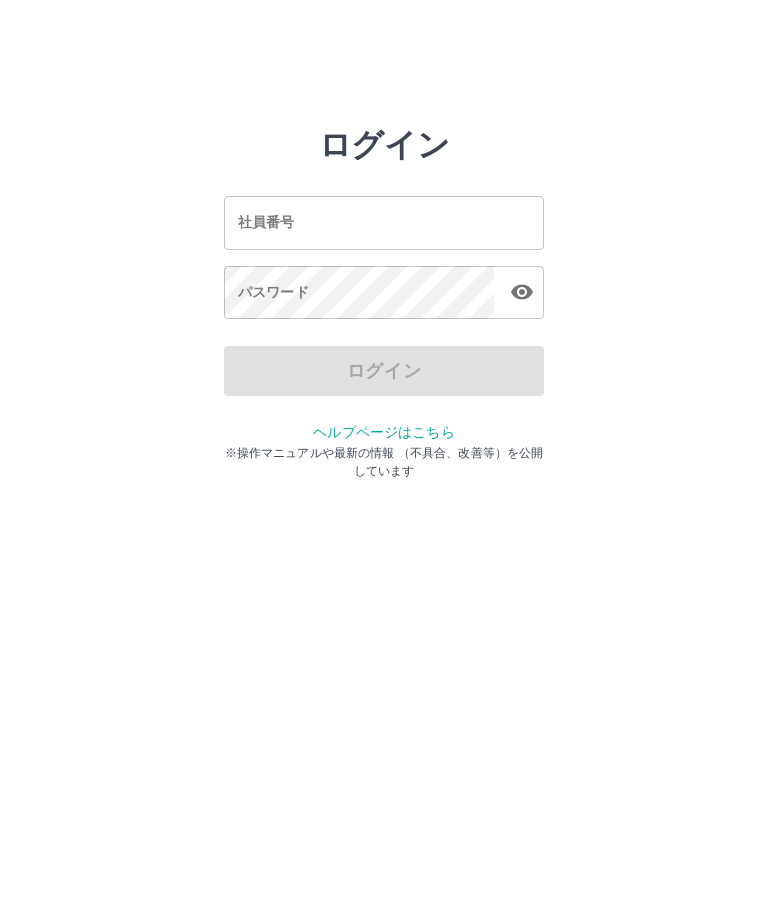 scroll, scrollTop: 0, scrollLeft: 0, axis: both 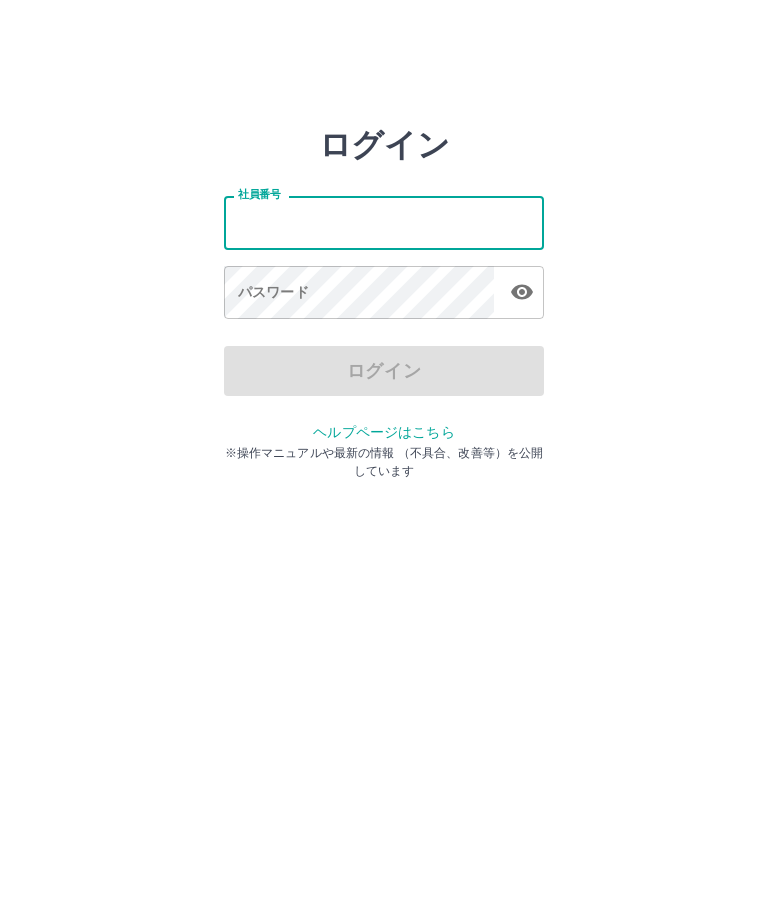 click on "社員番号" at bounding box center (384, 222) 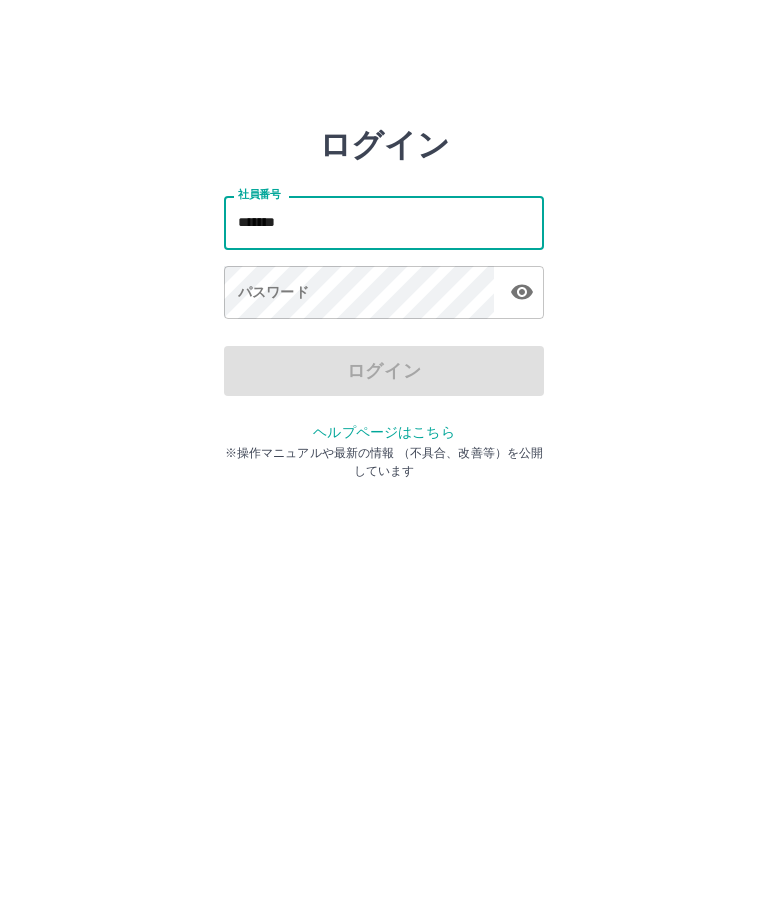 type on "*******" 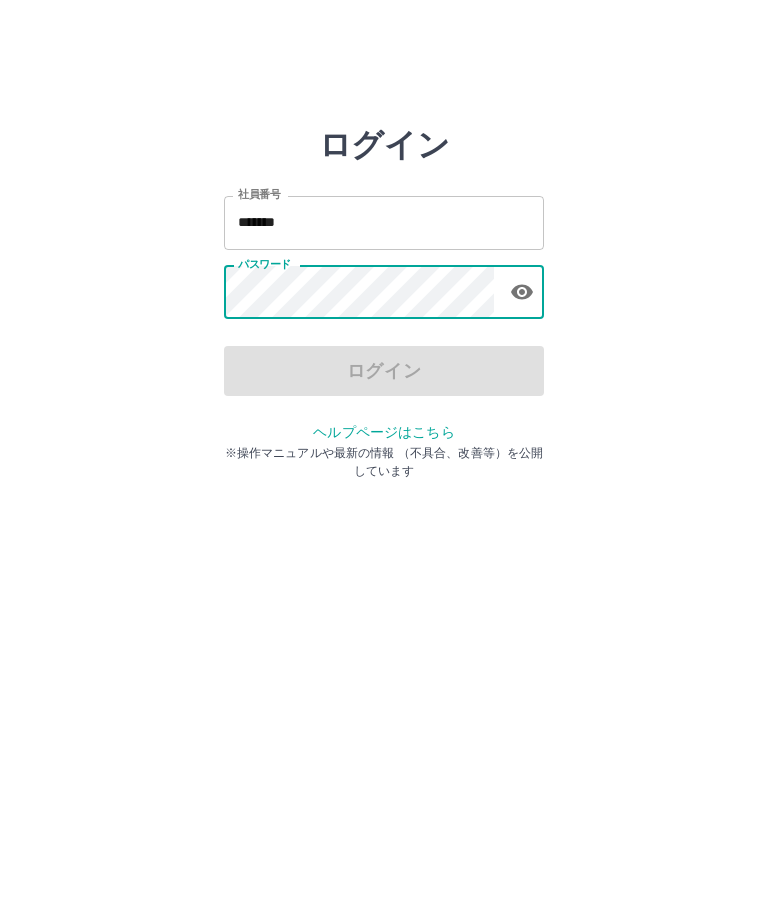 click 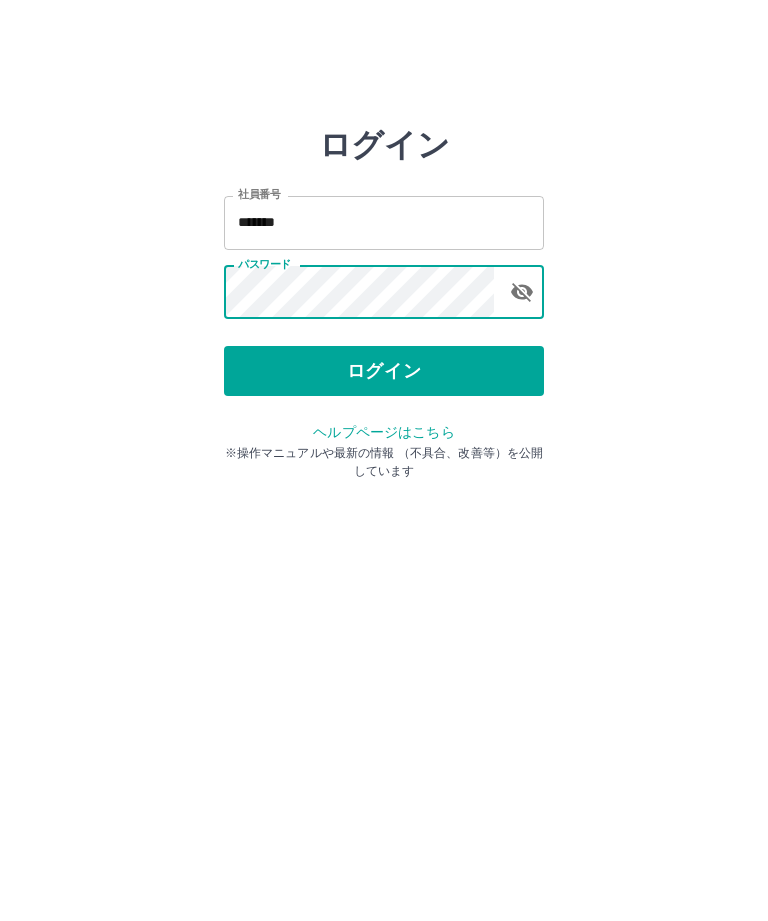 click on "ログイン" at bounding box center [384, 371] 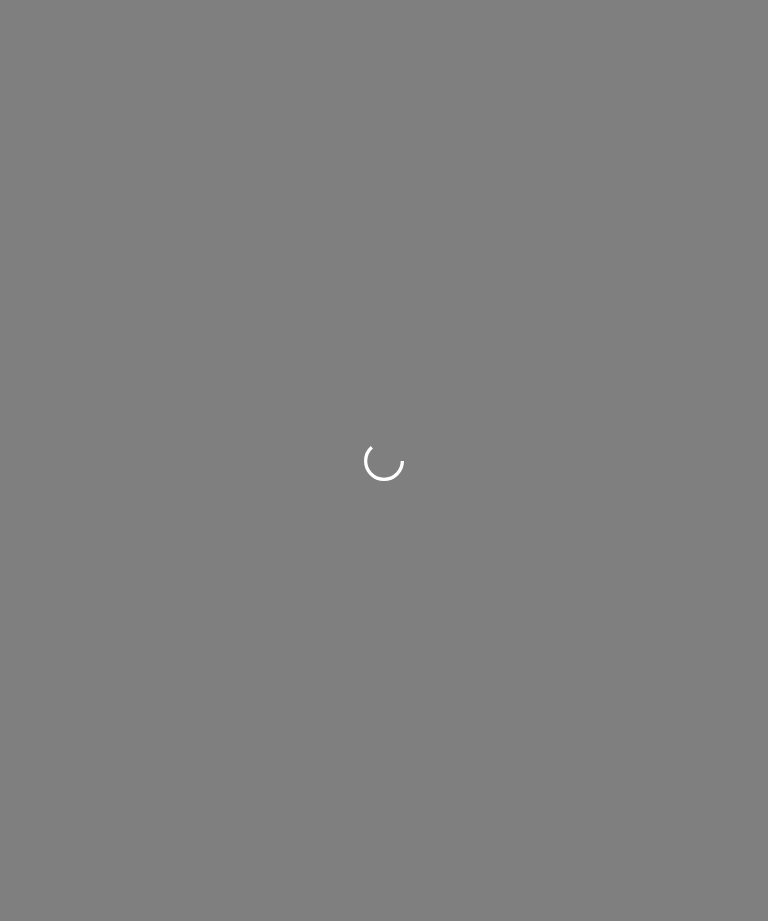 scroll, scrollTop: 0, scrollLeft: 0, axis: both 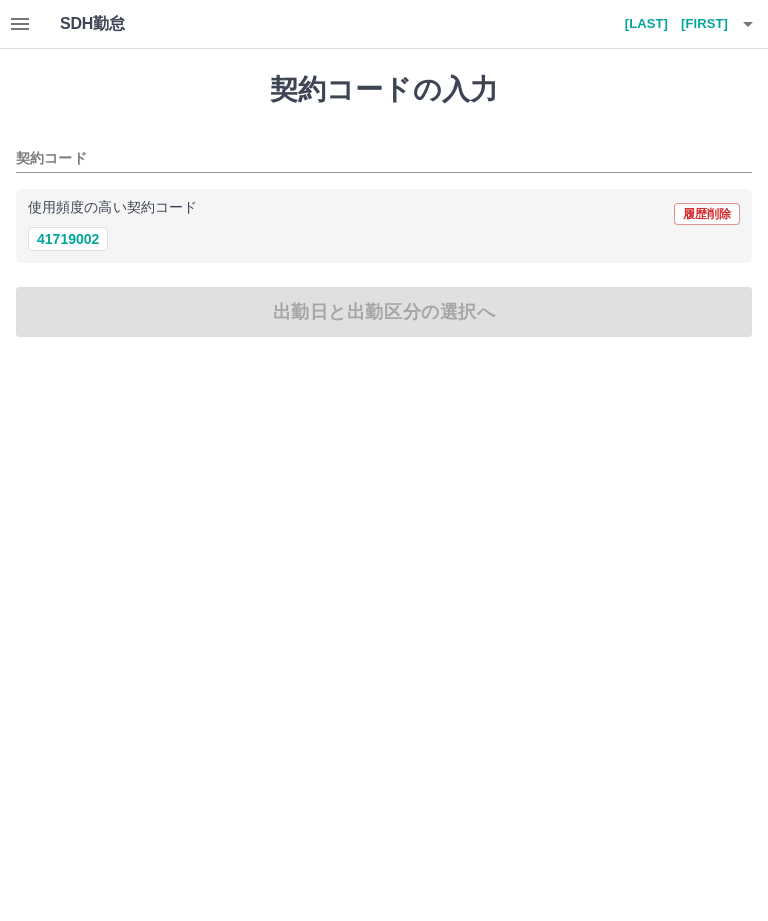 click on "41719002" at bounding box center [68, 239] 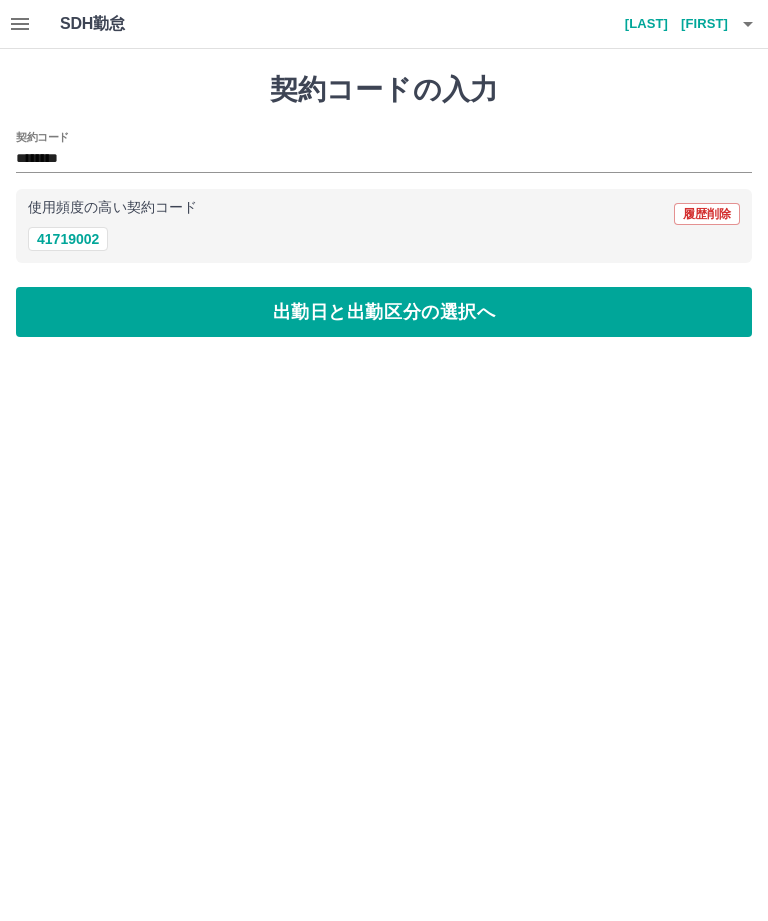 click on "出勤日と出勤区分の選択へ" at bounding box center [384, 312] 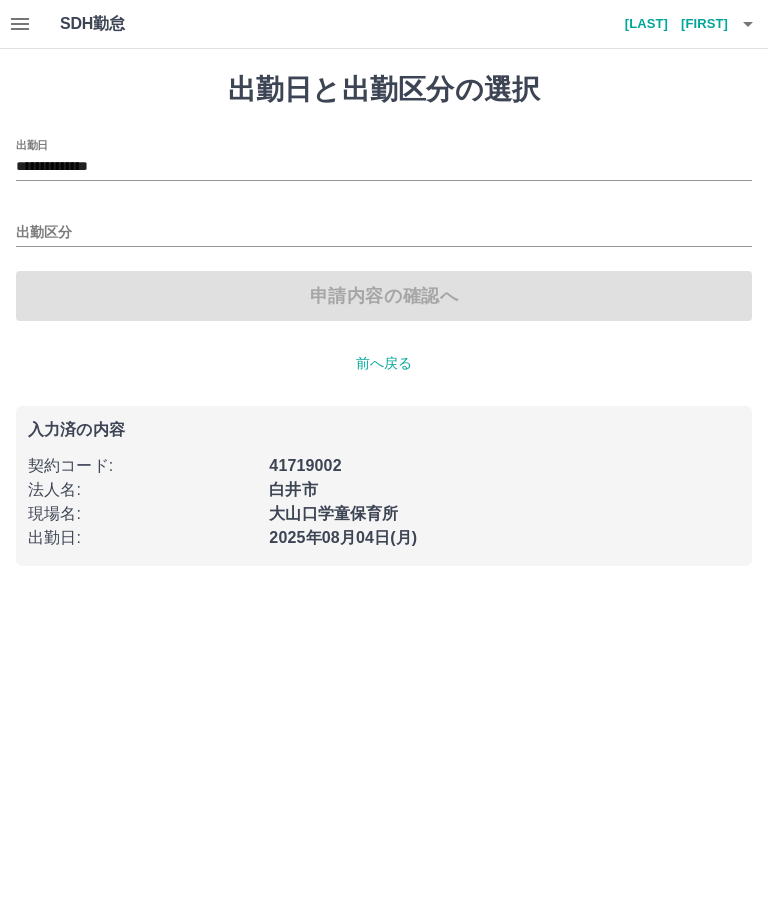 click on "**********" at bounding box center (384, 167) 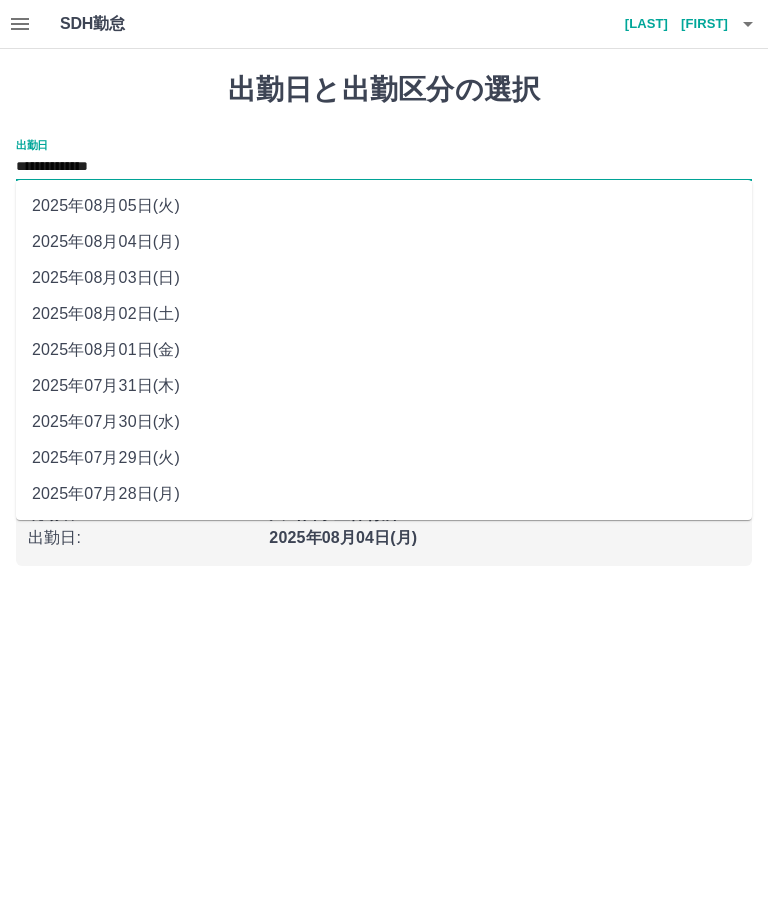 click on "2025年08月01日(金)" at bounding box center [384, 350] 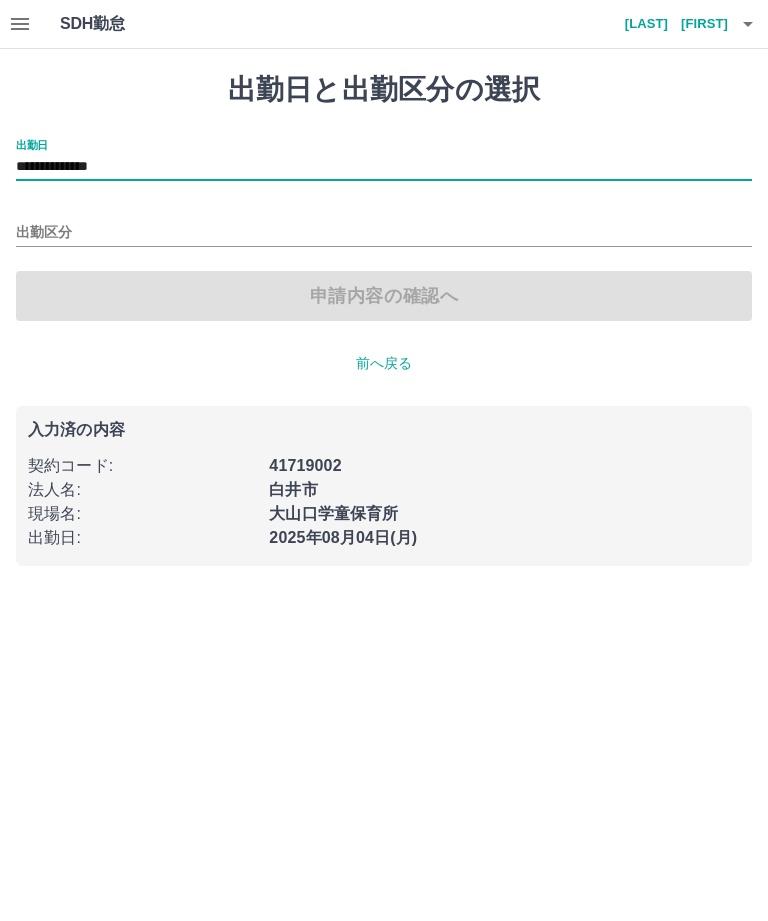 click on "出勤区分" at bounding box center [384, 233] 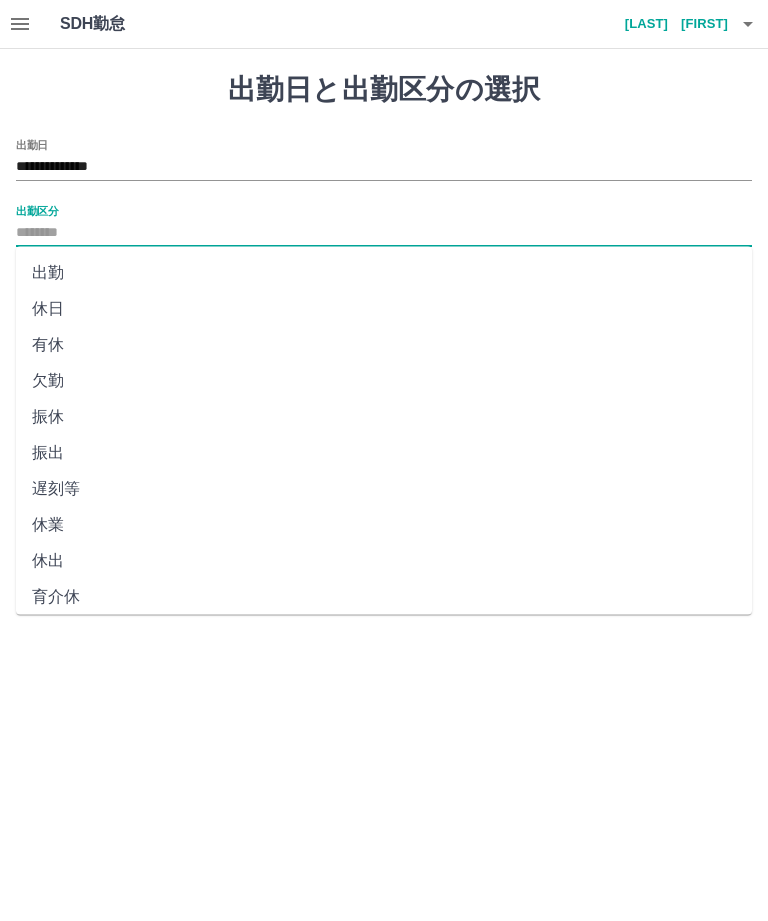 click on "休日" at bounding box center (384, 309) 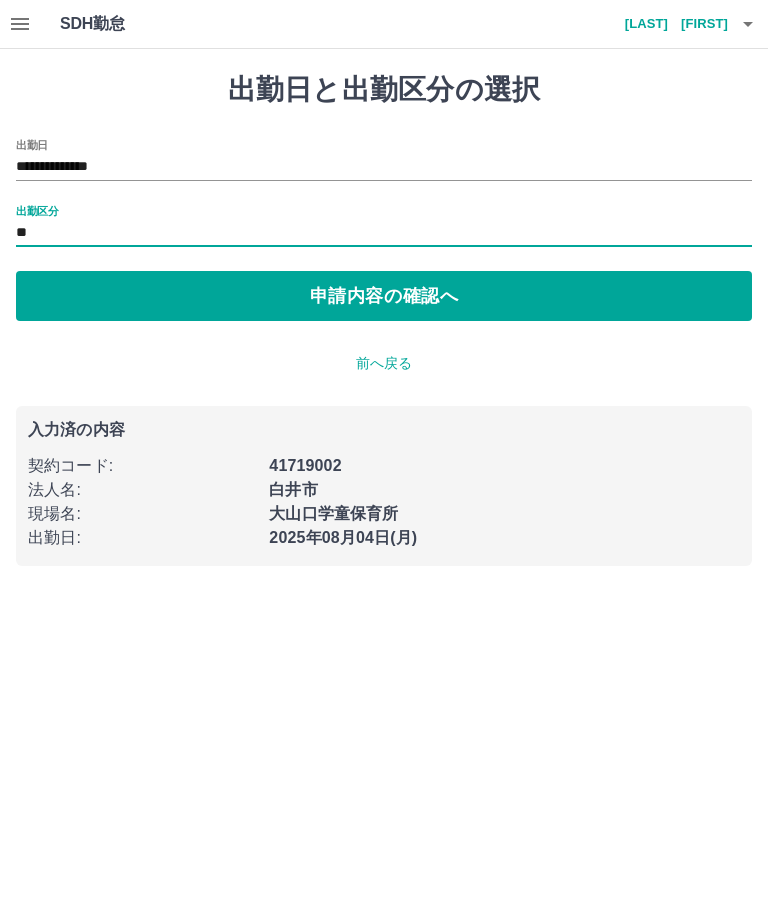 click on "申請内容の確認へ" at bounding box center (384, 296) 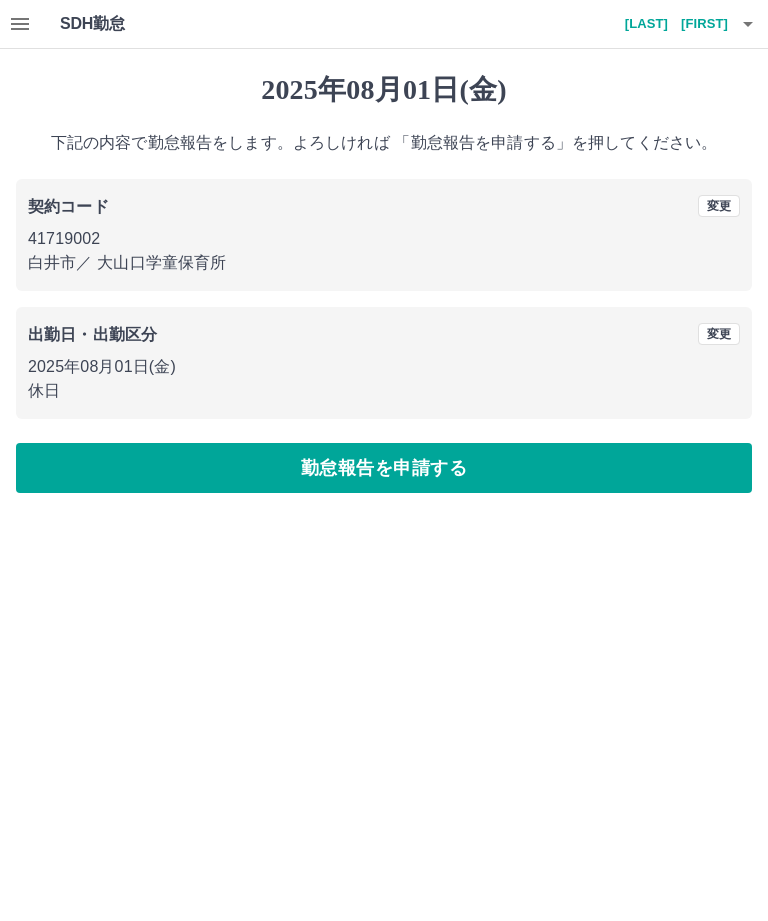 click on "勤怠報告を申請する" at bounding box center [384, 468] 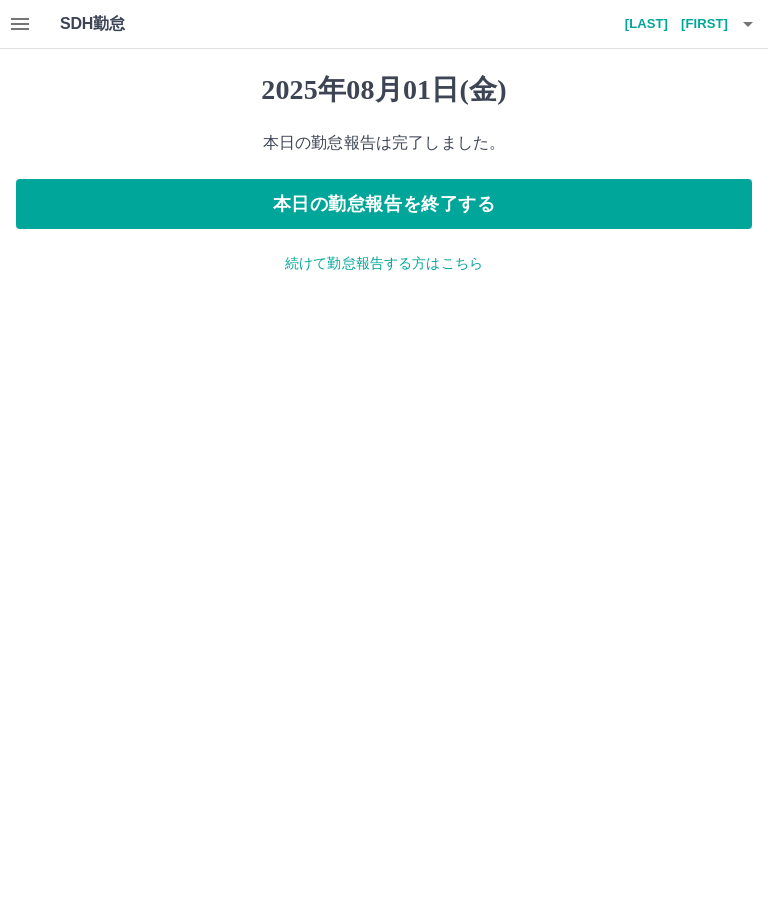 click on "続けて勤怠報告する方はこちら" at bounding box center [384, 263] 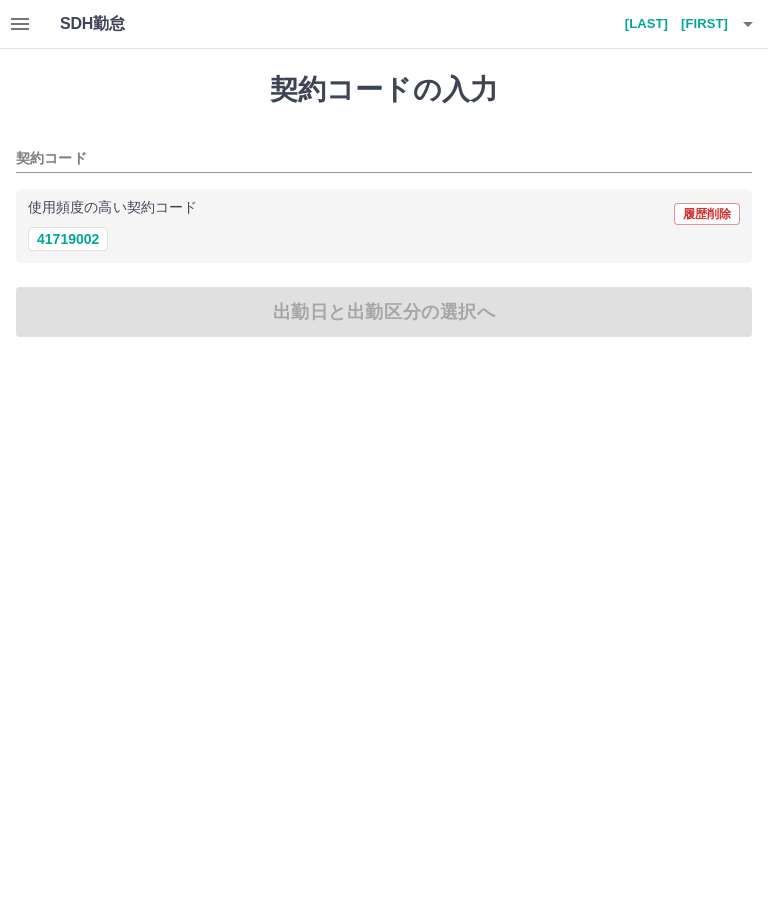 click on "41719002" at bounding box center (68, 239) 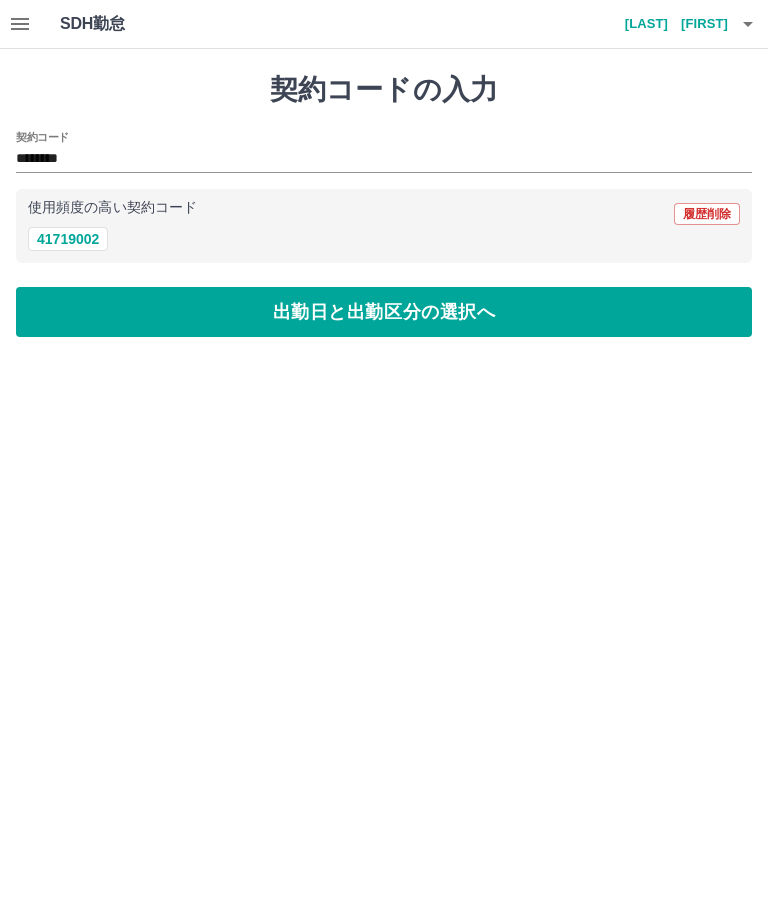 click on "出勤日と出勤区分の選択へ" at bounding box center [384, 312] 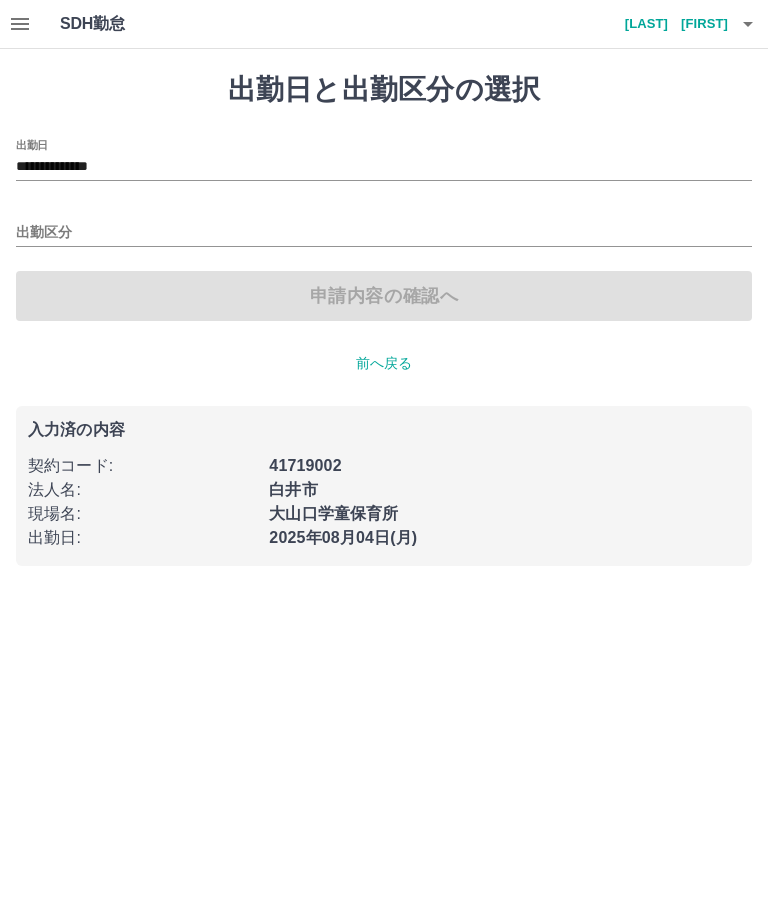 click on "**********" at bounding box center [384, 167] 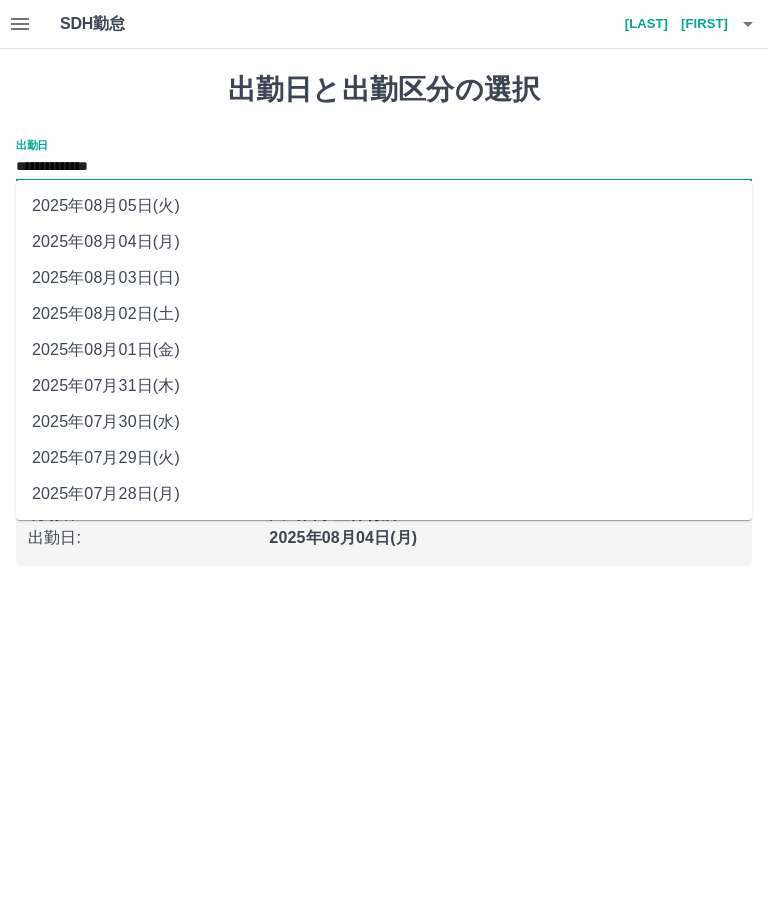 click on "2025年08月02日(土)" at bounding box center (384, 314) 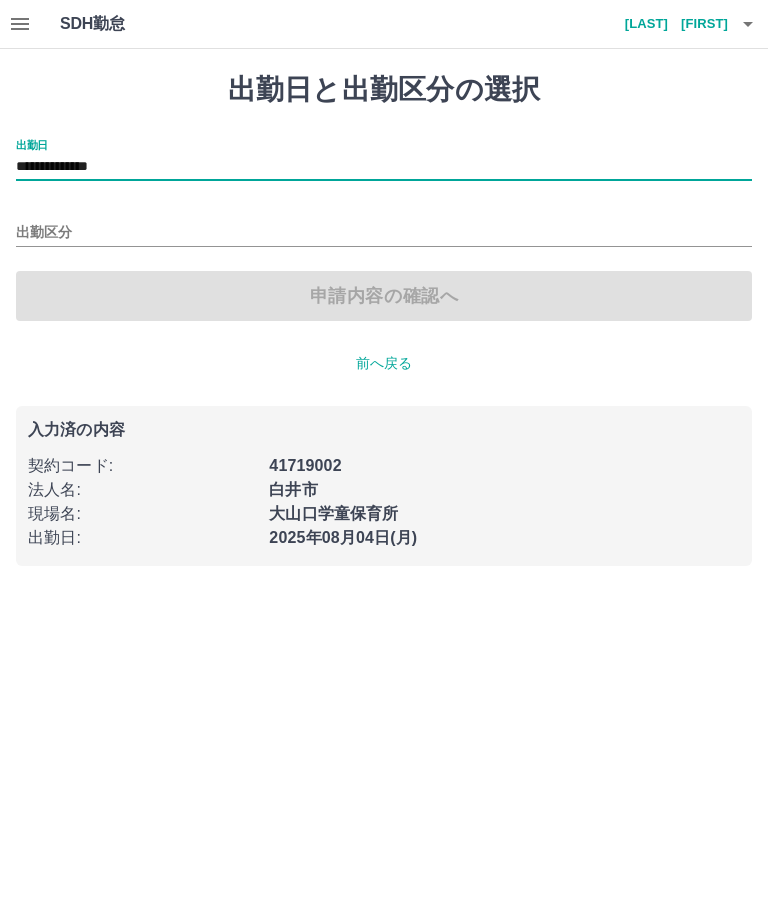 click on "出勤区分" at bounding box center [384, 233] 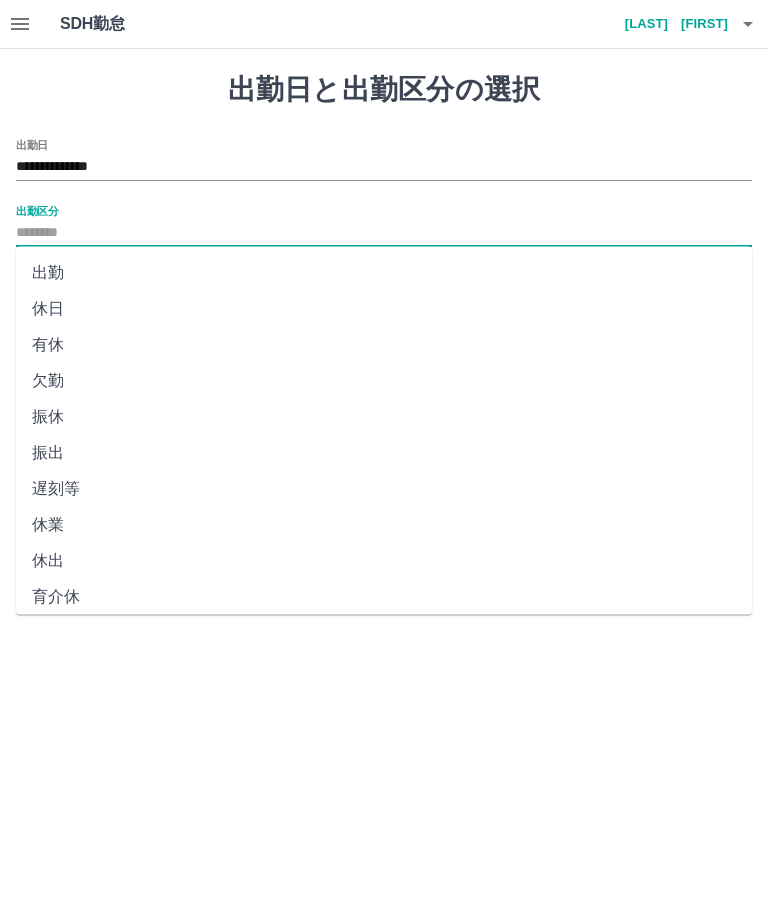 click on "休日" at bounding box center (384, 309) 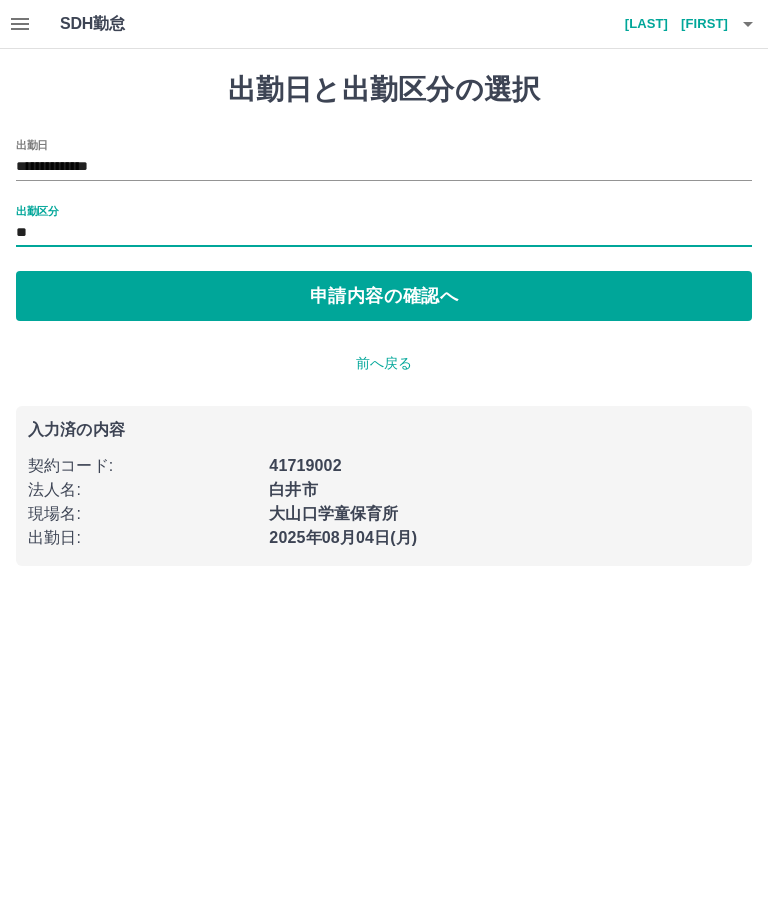 click on "申請内容の確認へ" at bounding box center [384, 296] 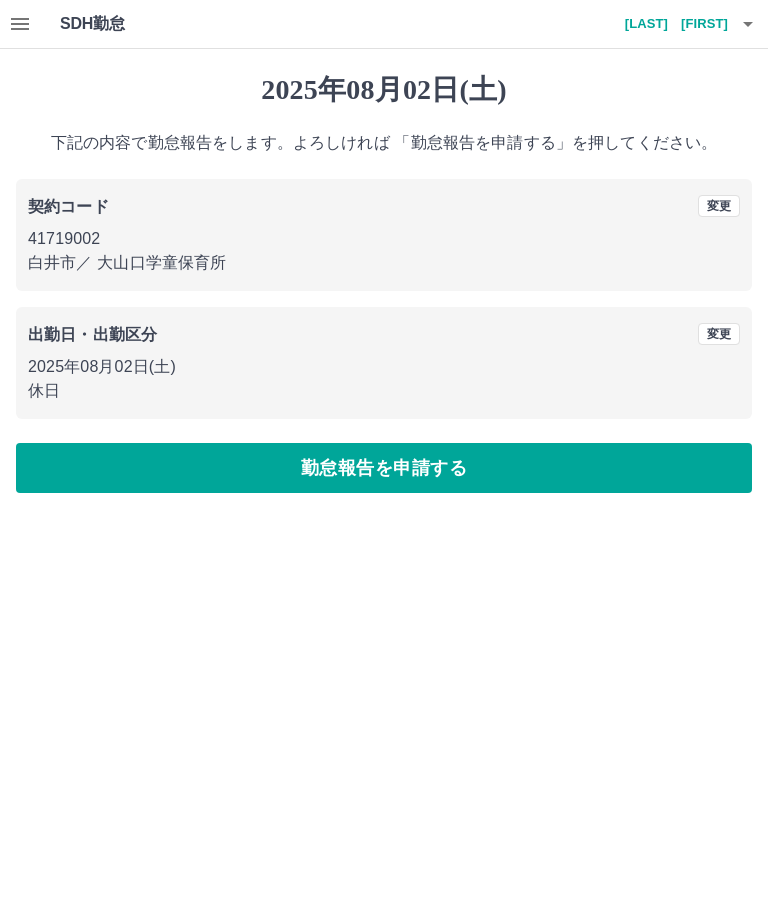 click on "勤怠報告を申請する" at bounding box center [384, 468] 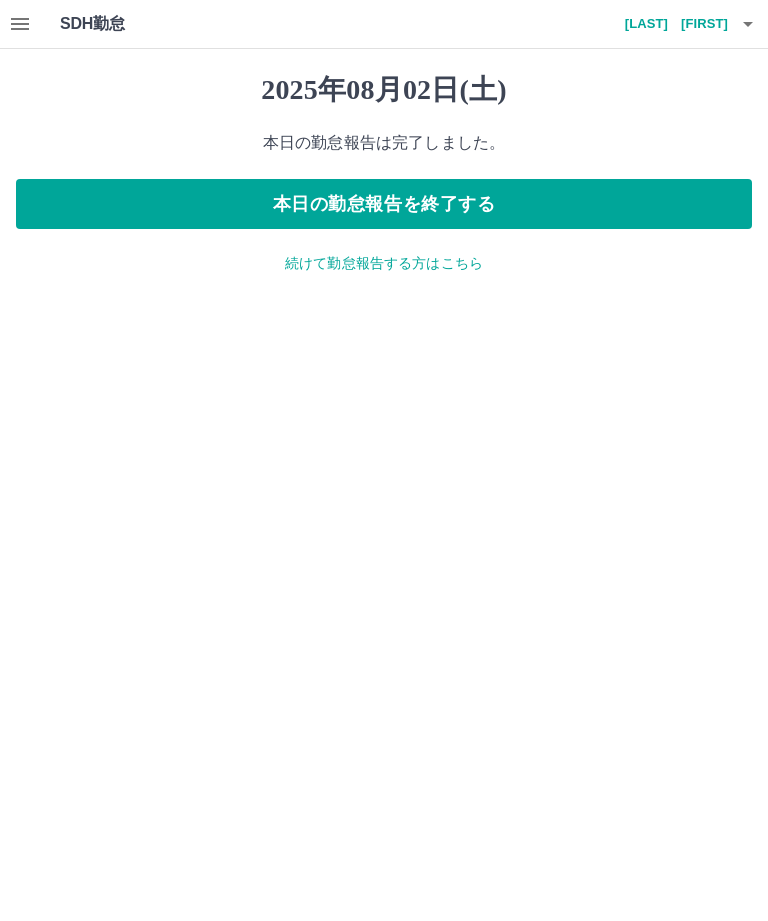 click on "続けて勤怠報告する方はこちら" at bounding box center (384, 263) 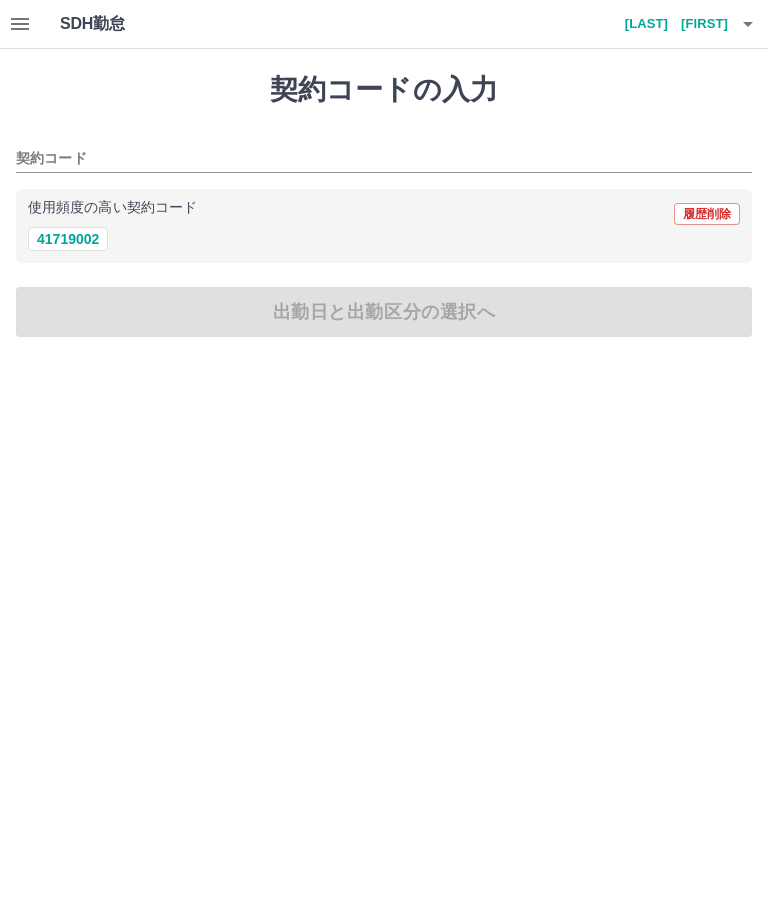 click on "41719002" at bounding box center [68, 239] 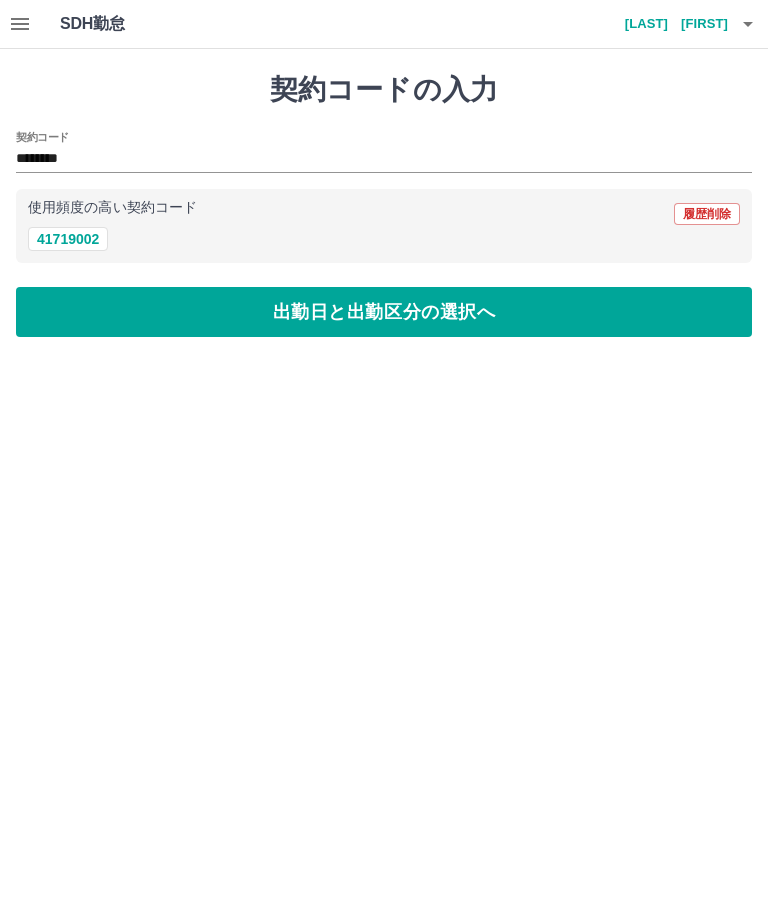 click on "出勤日と出勤区分の選択へ" at bounding box center [384, 312] 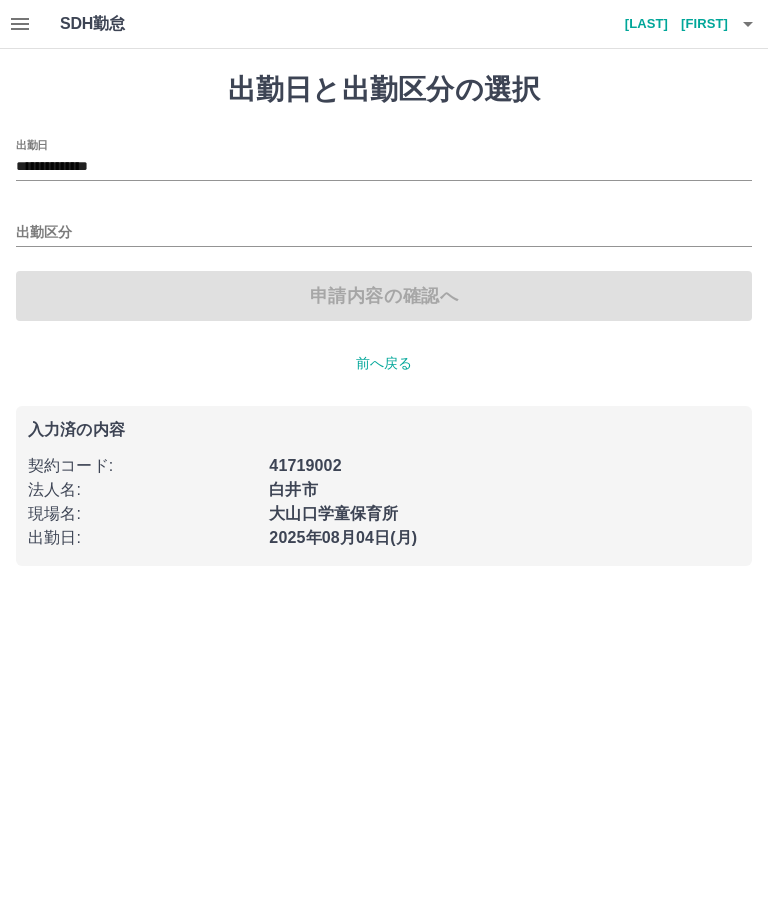 click on "**********" at bounding box center [384, 167] 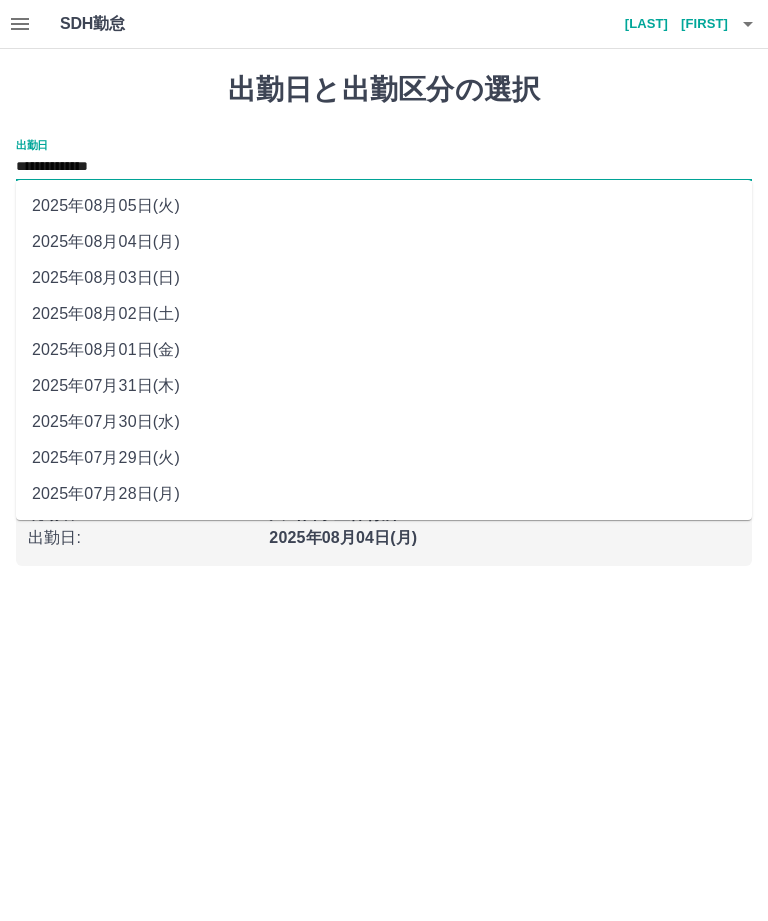 click on "2025年08月03日(日)" at bounding box center [384, 278] 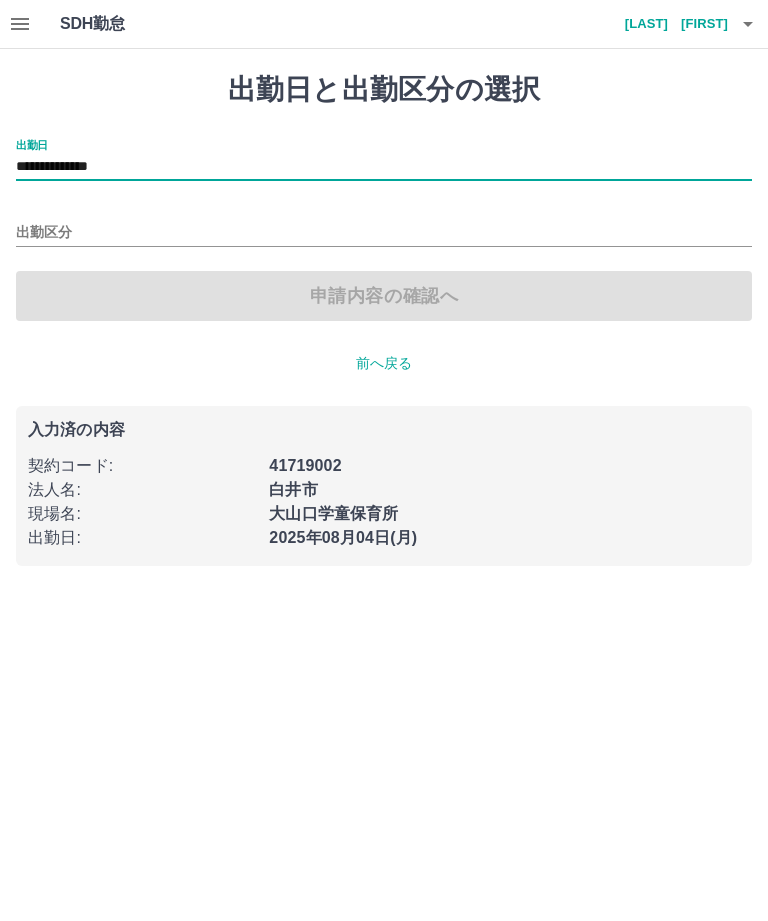 click on "出勤区分" at bounding box center [384, 233] 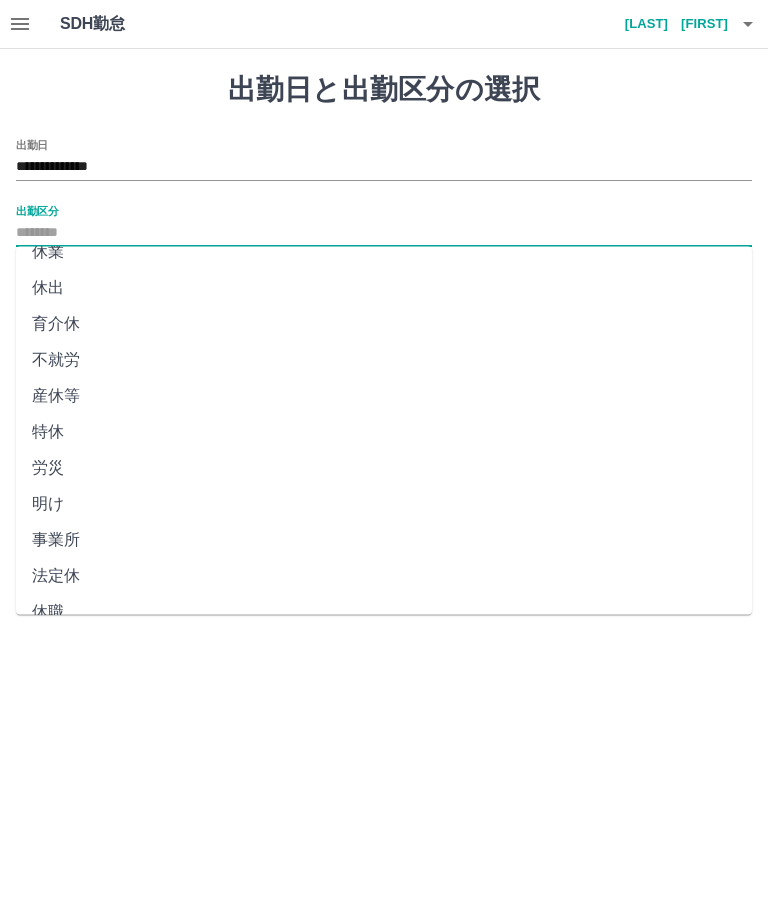 scroll, scrollTop: 270, scrollLeft: 0, axis: vertical 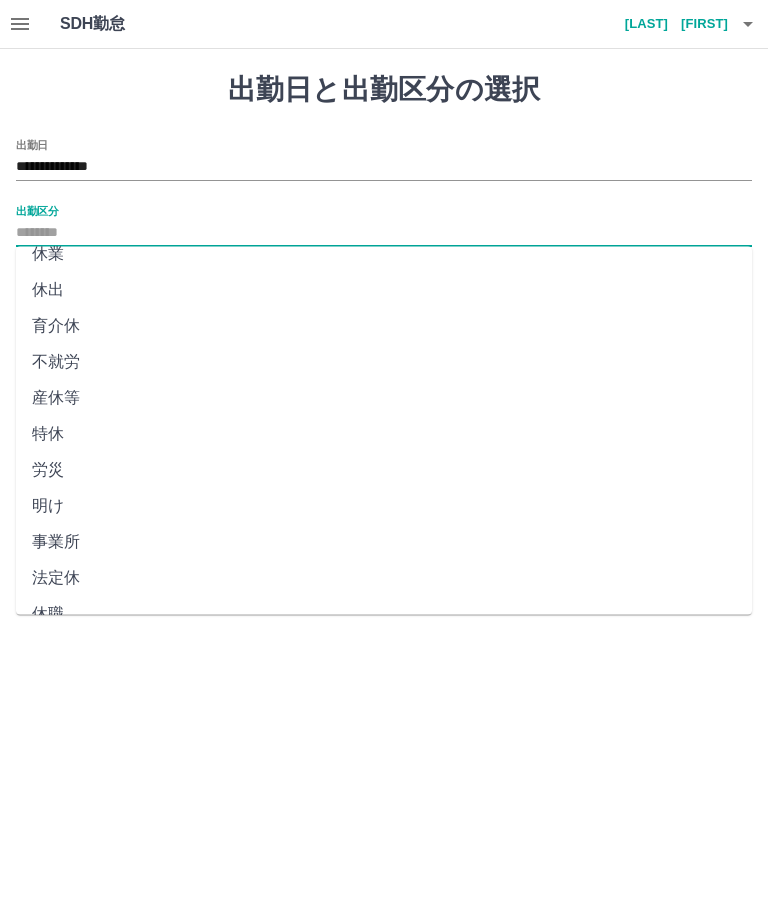 click on "法定休" at bounding box center [384, 579] 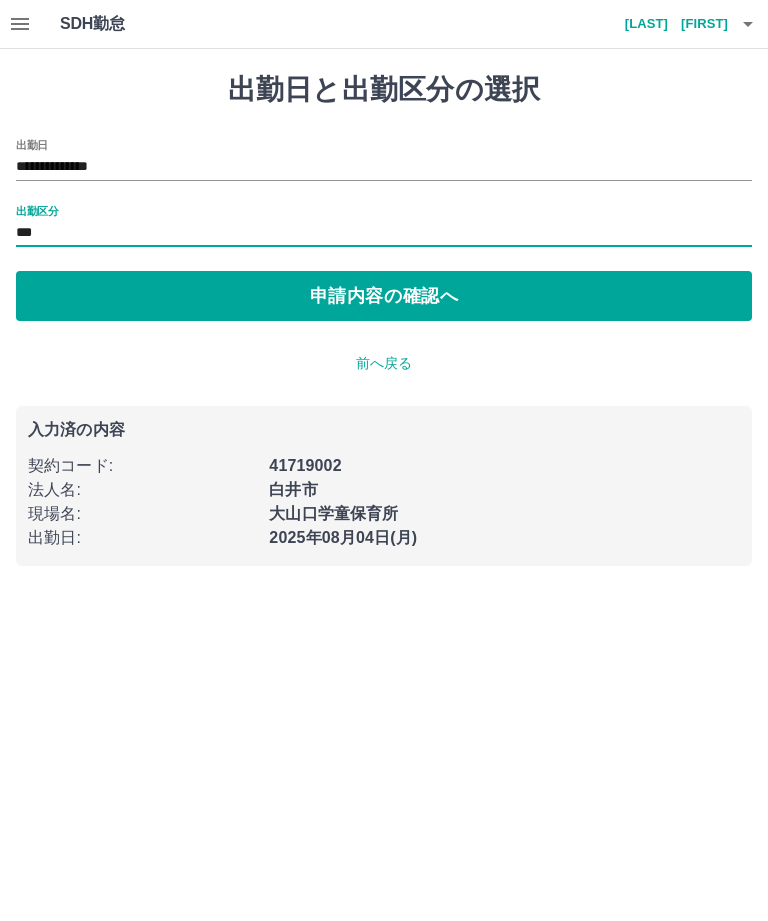 type on "***" 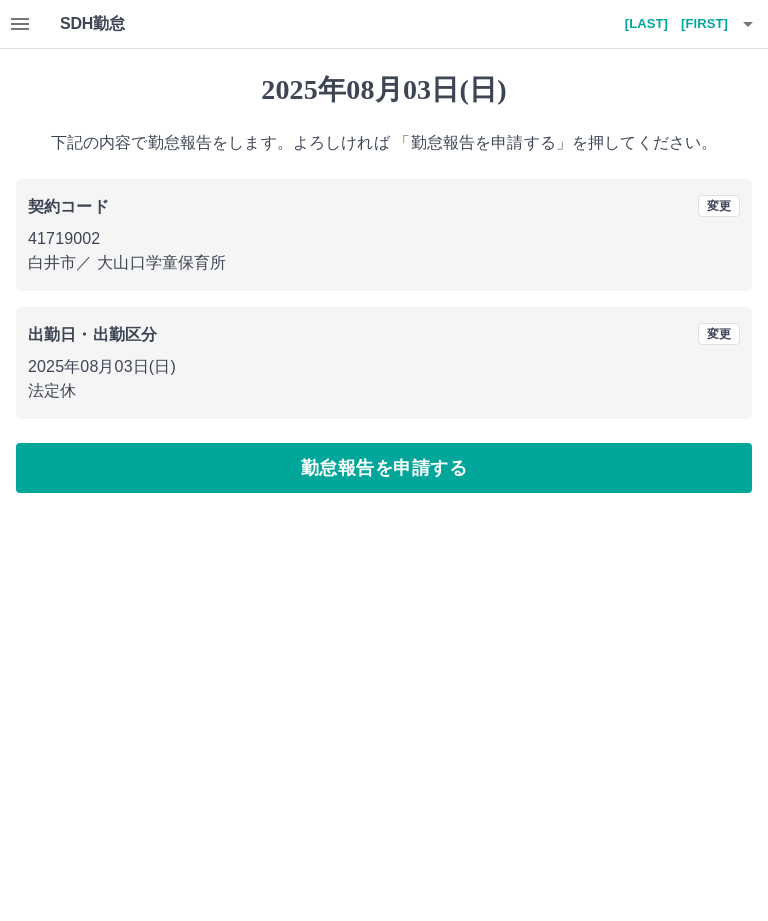 click on "勤怠報告を申請する" at bounding box center [384, 468] 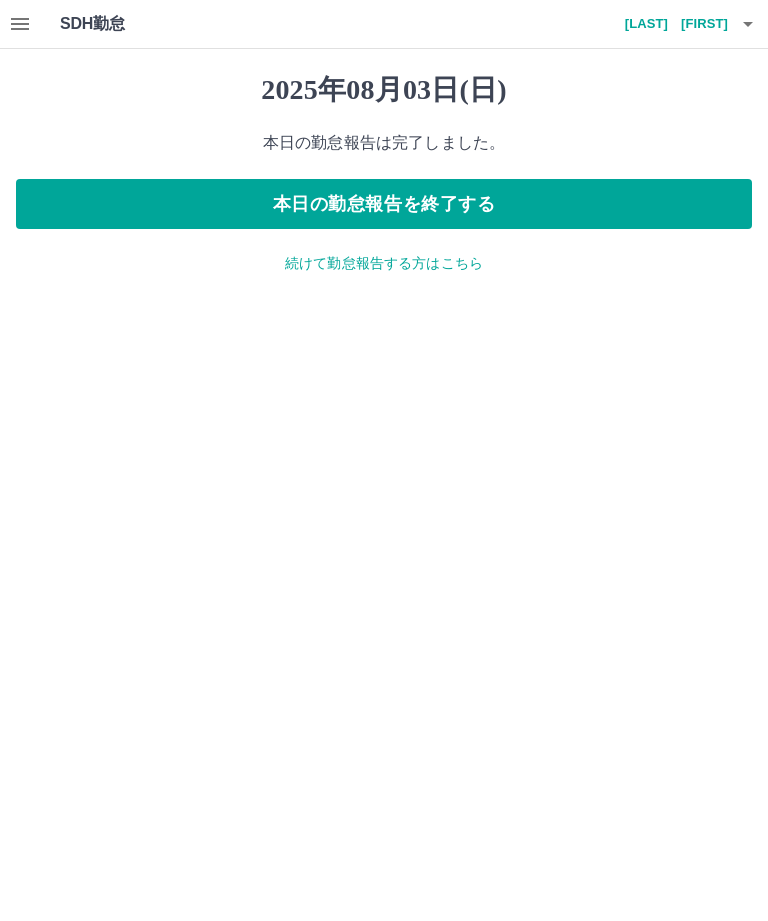 click on "続けて勤怠報告する方はこちら" at bounding box center [384, 263] 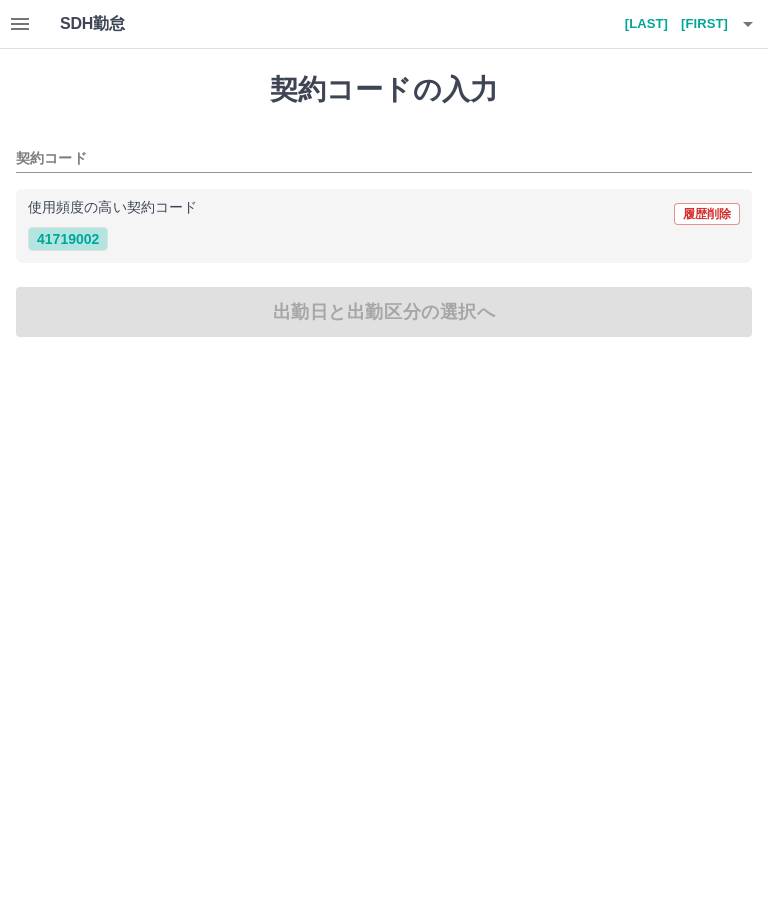 click on "41719002" at bounding box center (68, 239) 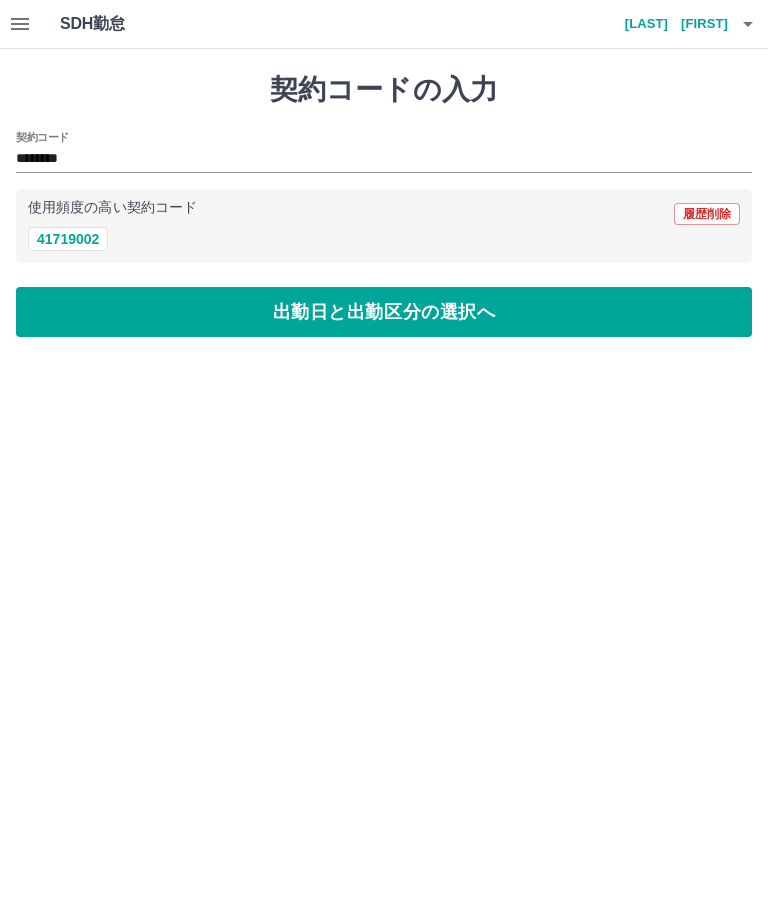 click on "出勤日と出勤区分の選択へ" at bounding box center [384, 312] 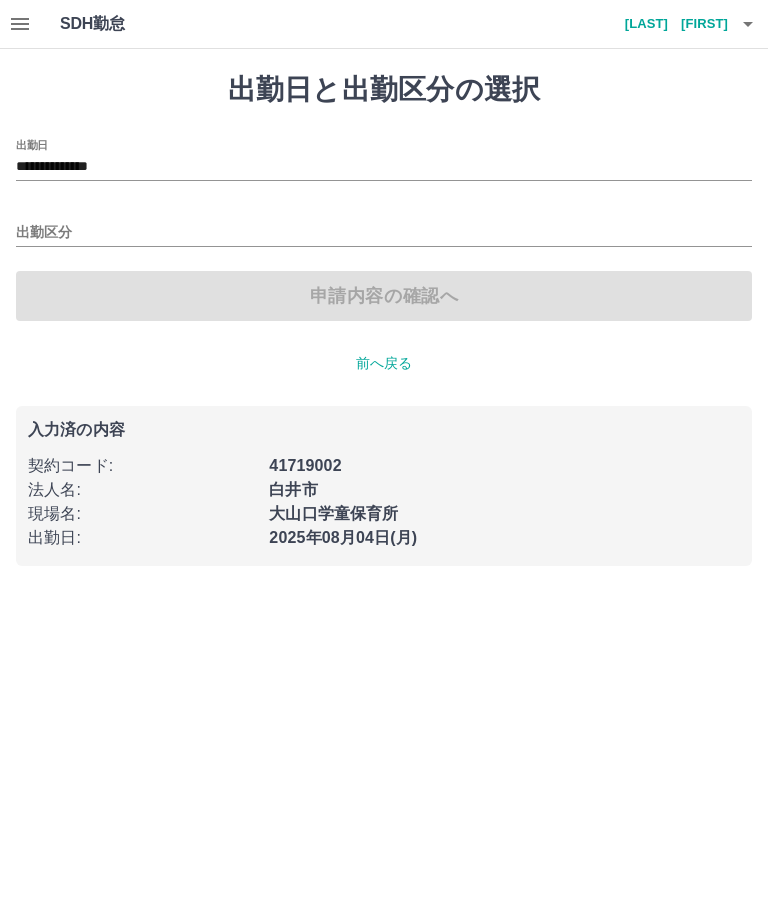 click on "出勤区分" at bounding box center (384, 233) 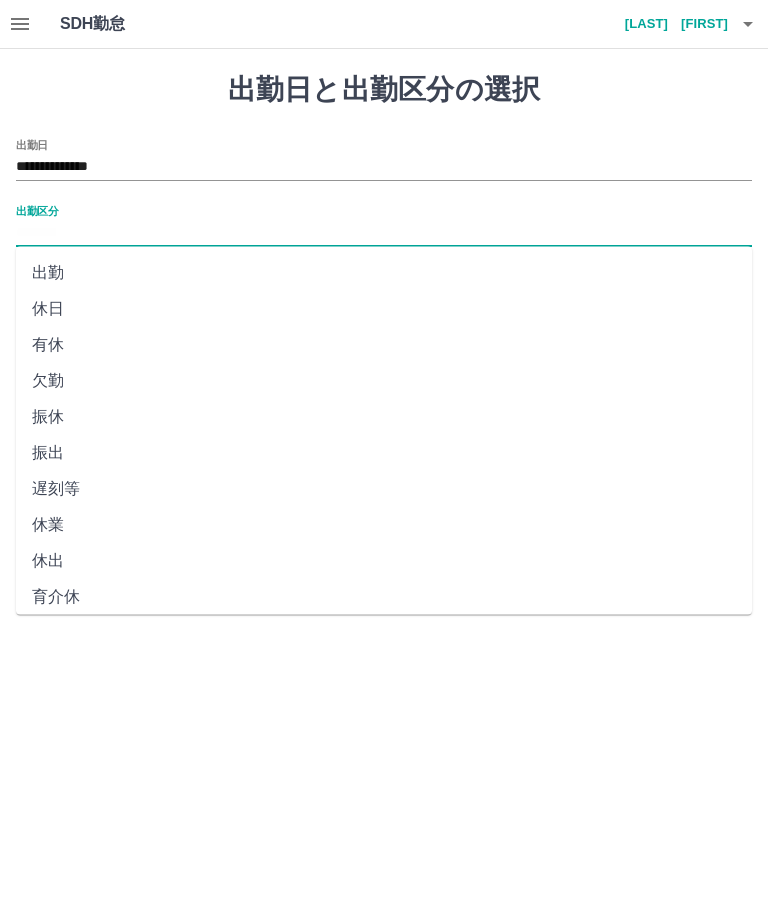 click on "出勤" at bounding box center (384, 273) 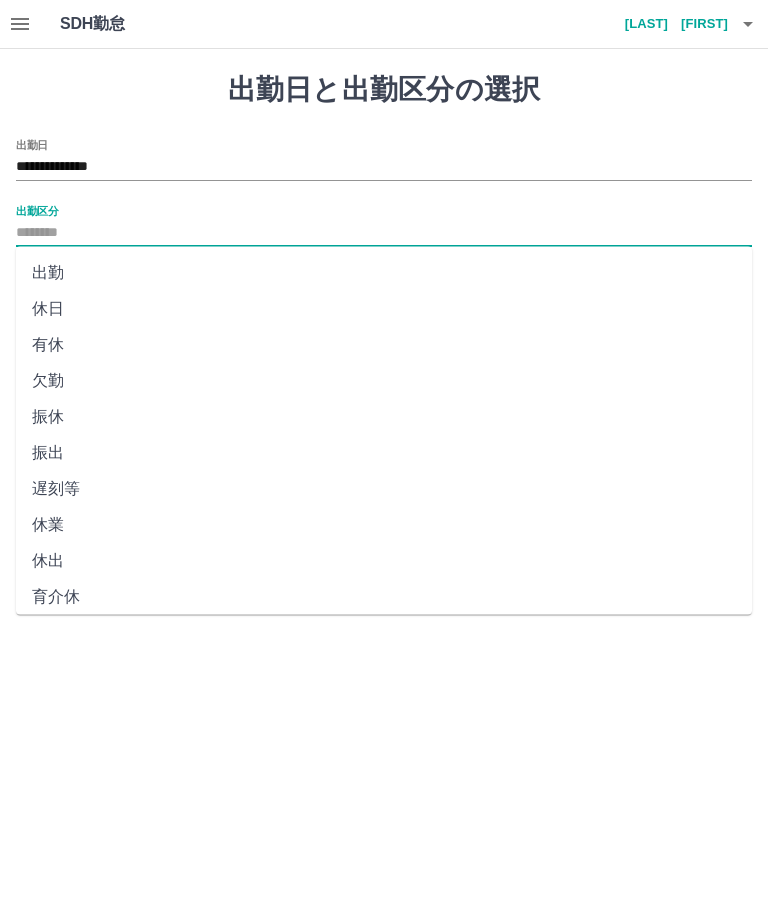 type on "**" 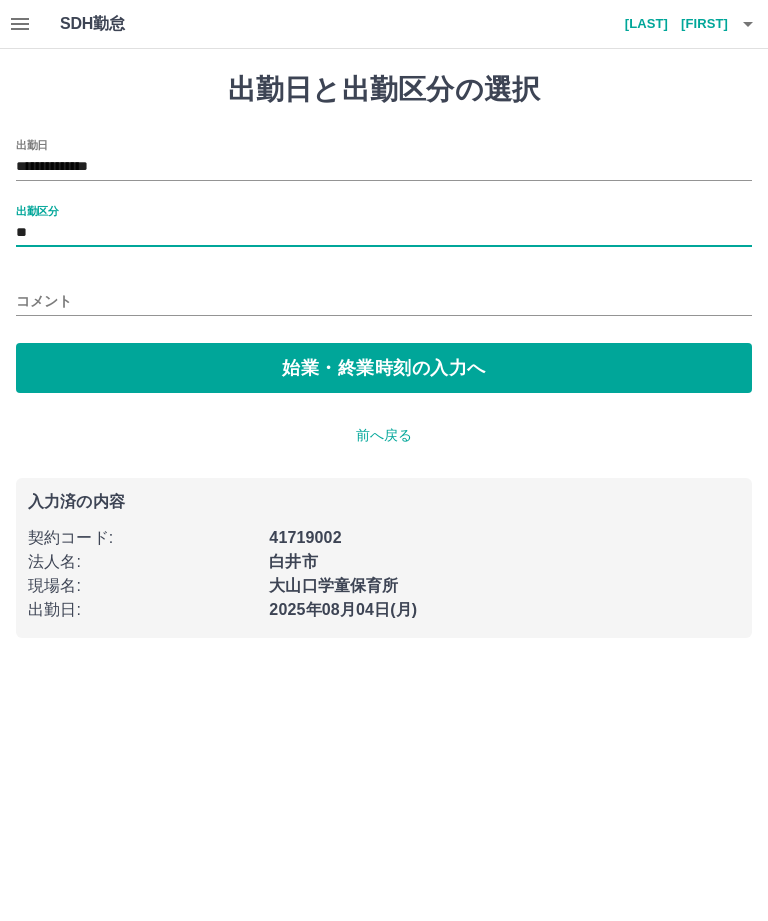 click on "始業・終業時刻の入力へ" at bounding box center [384, 368] 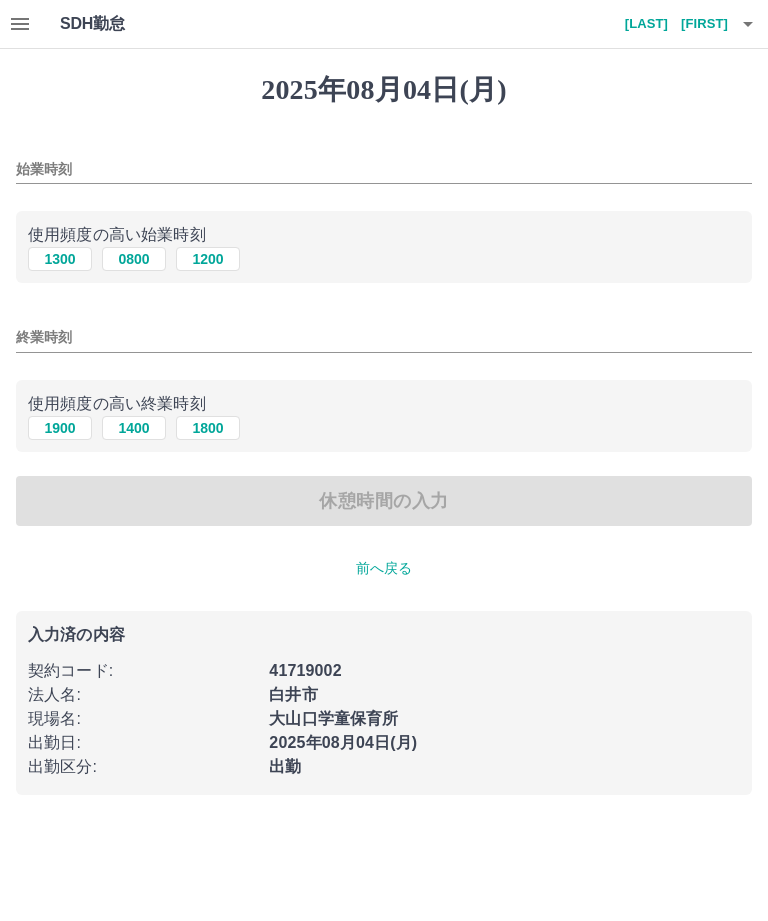 click on "1200" at bounding box center (208, 259) 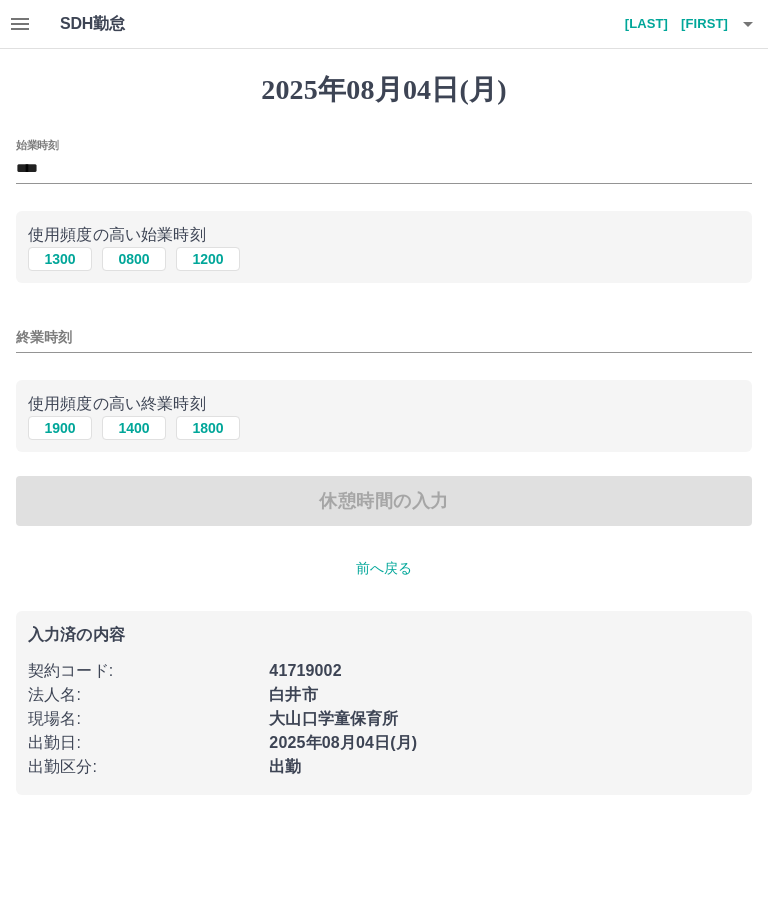 click on "1800" at bounding box center [208, 428] 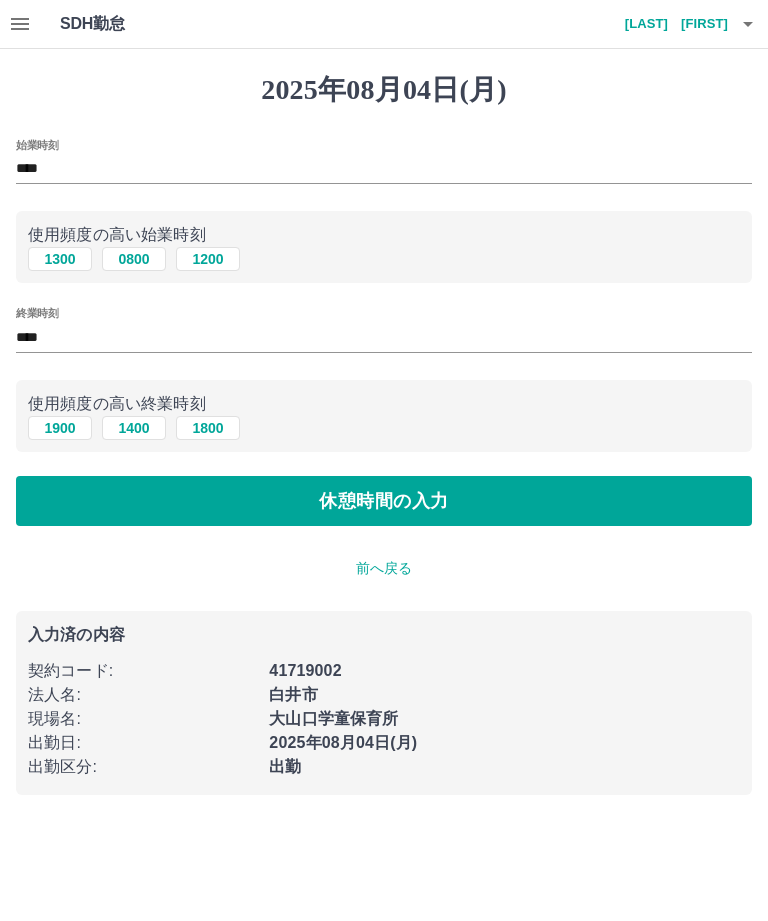click on "休憩時間の入力" at bounding box center (384, 501) 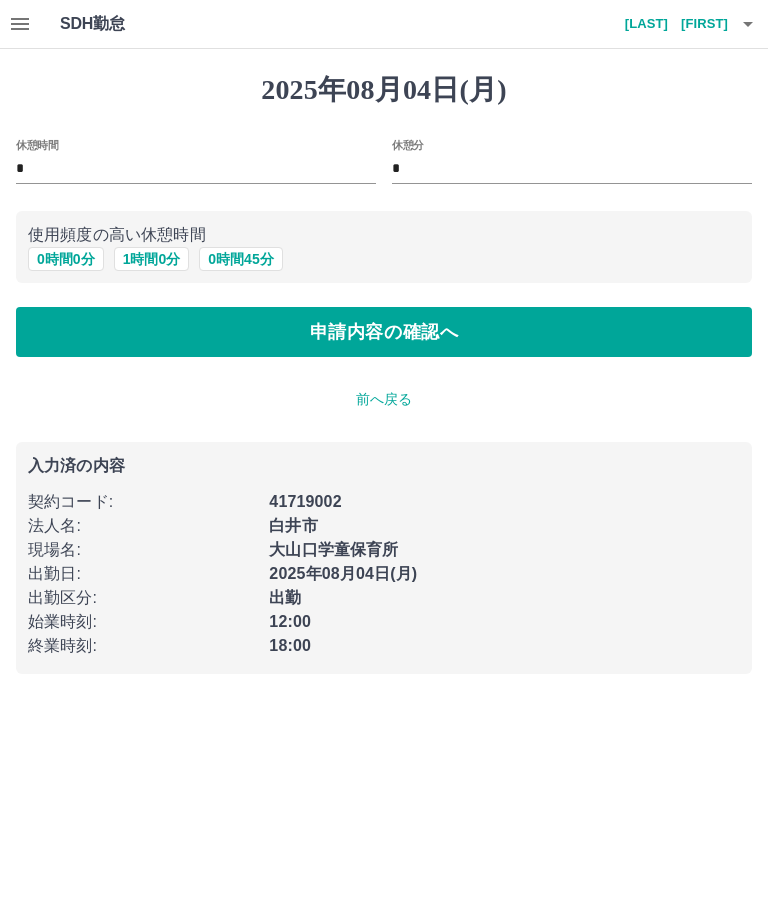 click on "申請内容の確認へ" at bounding box center [384, 332] 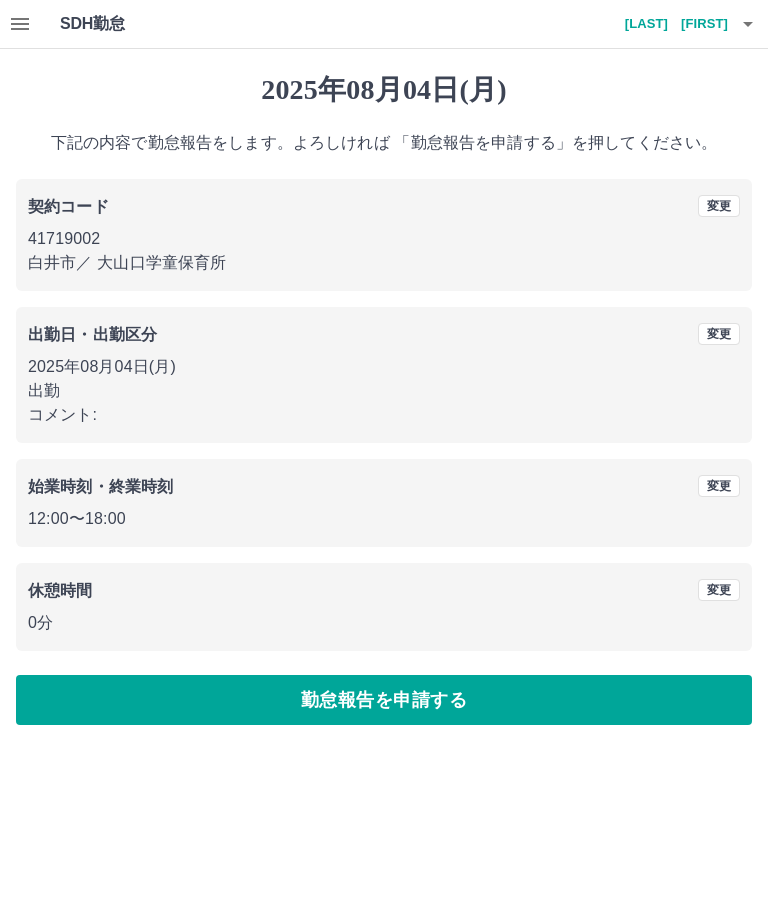 click on "勤怠報告を申請する" at bounding box center (384, 700) 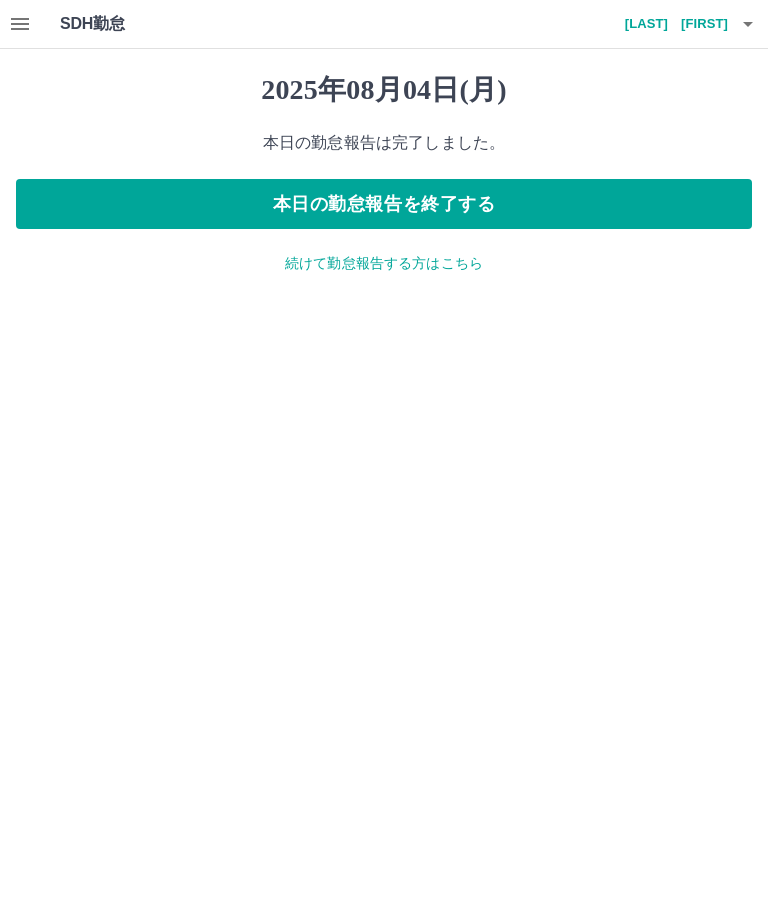 click on "本日の勤怠報告を終了する" at bounding box center (384, 204) 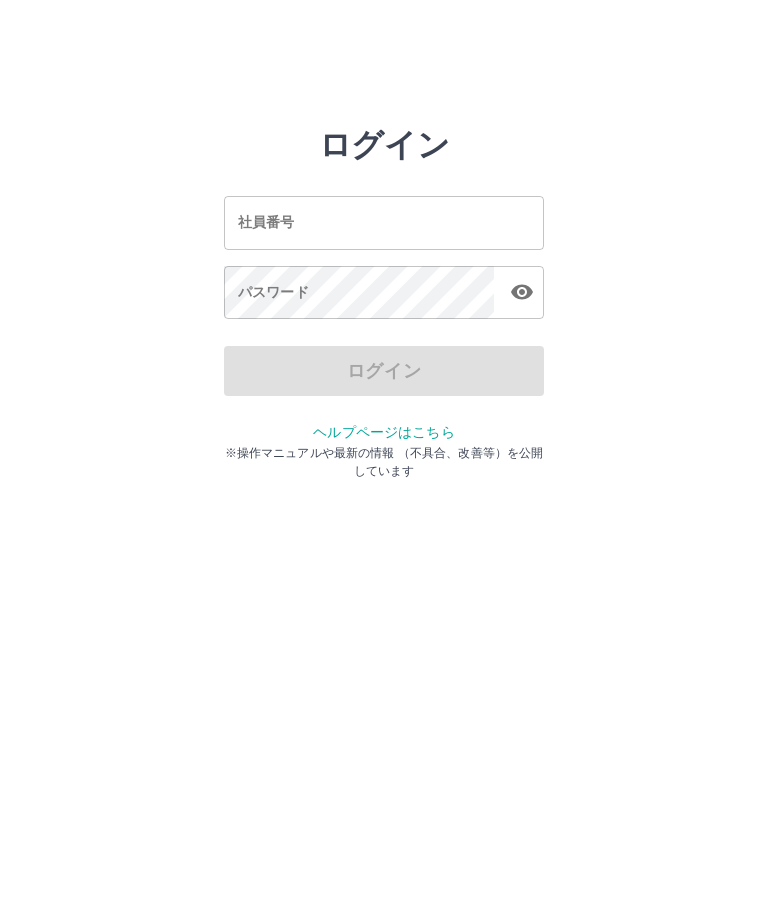 scroll, scrollTop: 0, scrollLeft: 0, axis: both 